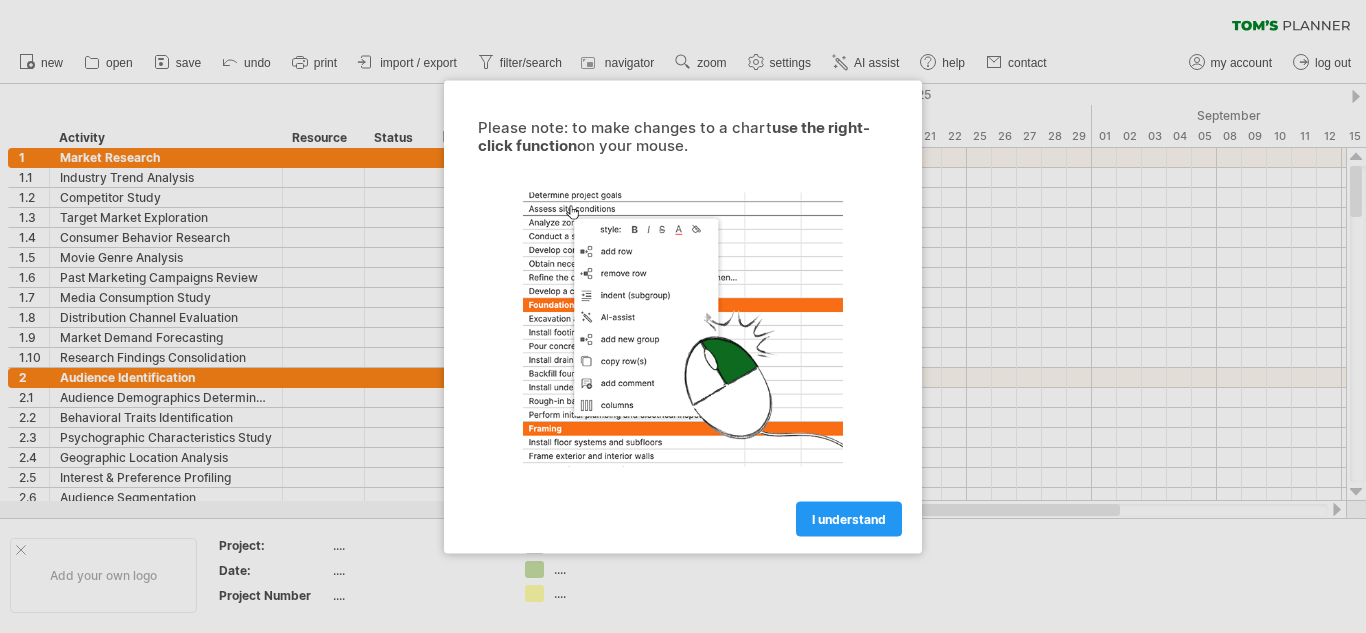 scroll, scrollTop: 0, scrollLeft: 0, axis: both 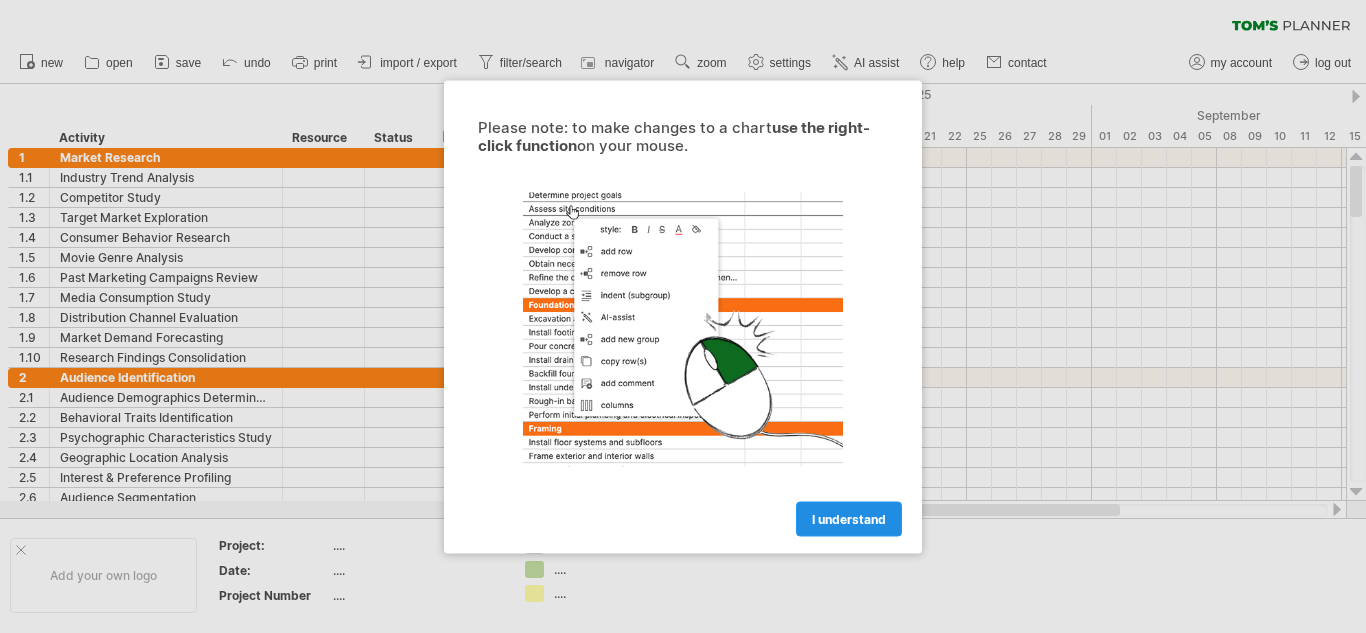 click on "I understand" at bounding box center [849, 518] 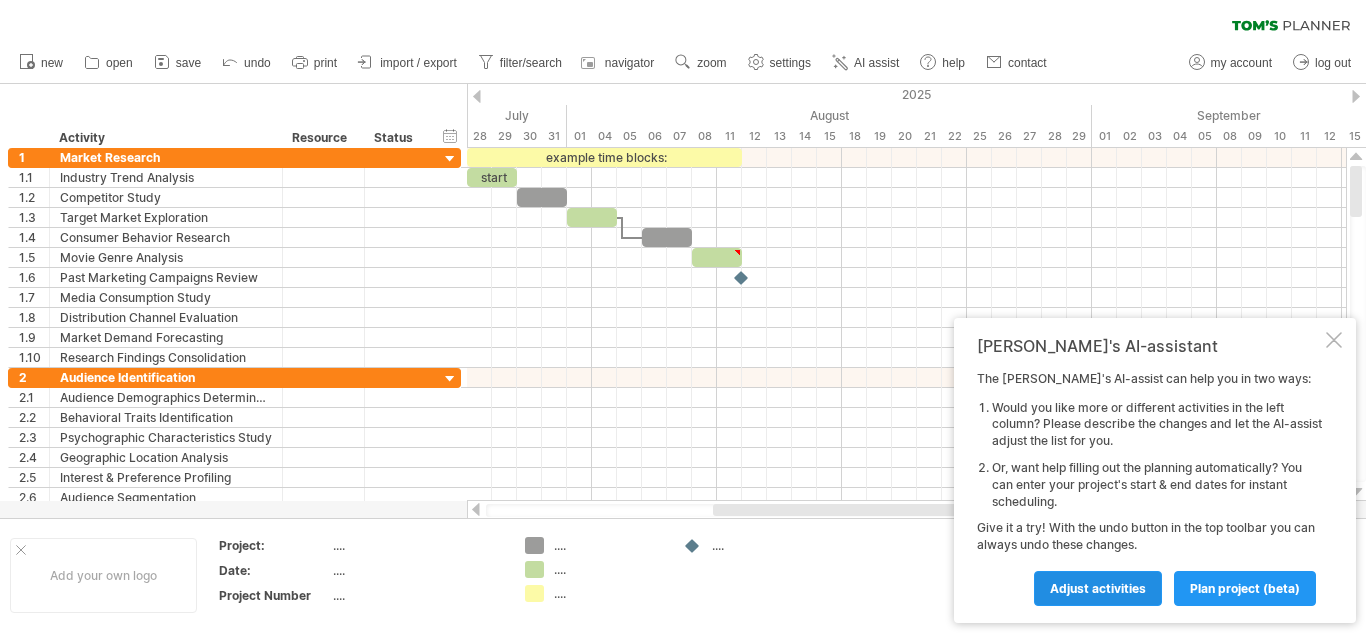 click on "Adjust activities" at bounding box center (1098, 588) 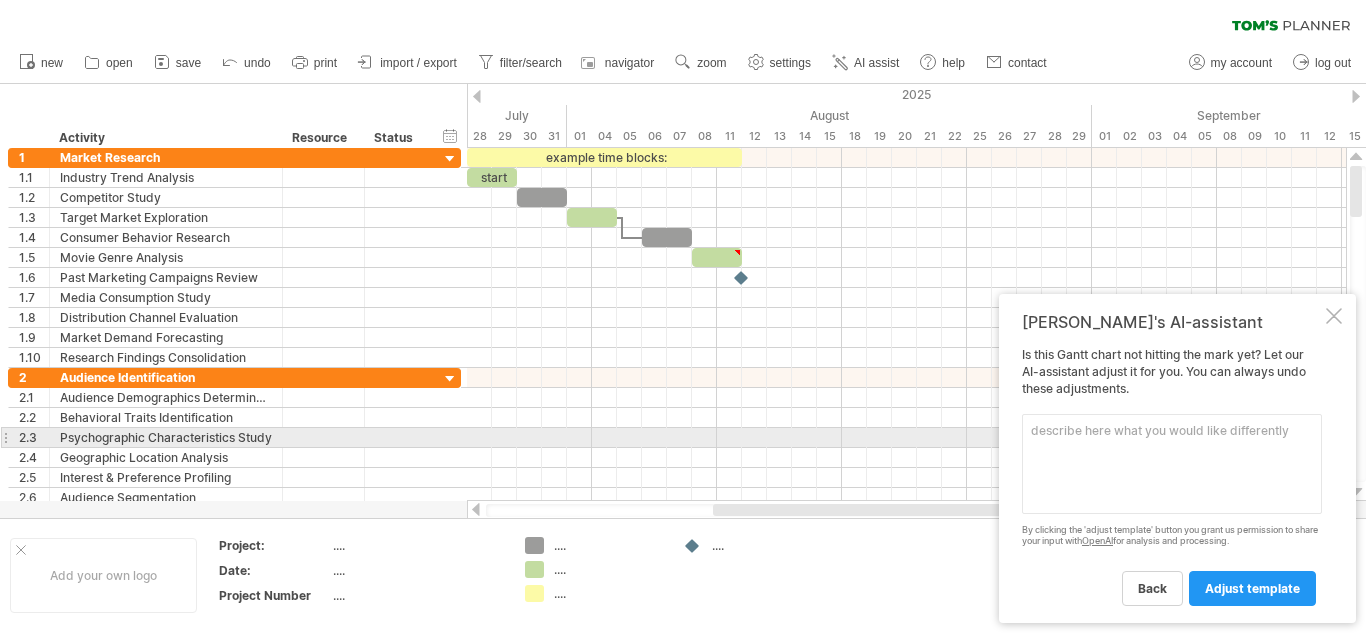 click at bounding box center [1172, 464] 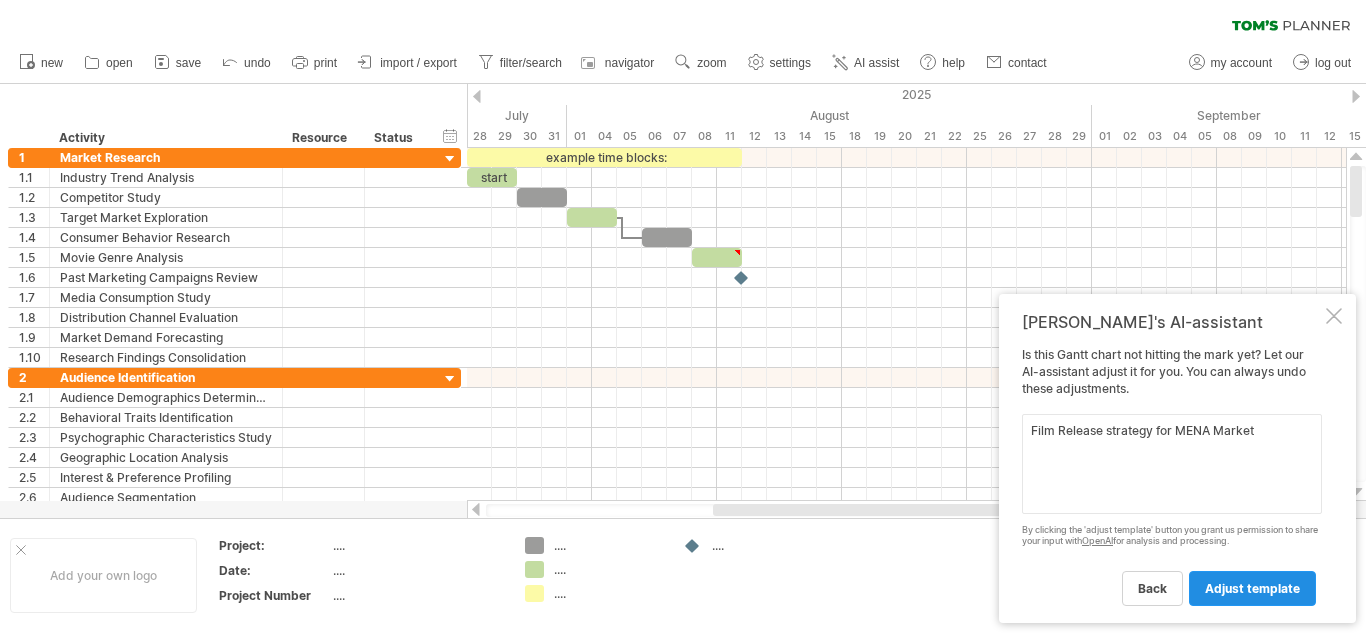 type on "Film Release strategy for MENA Market" 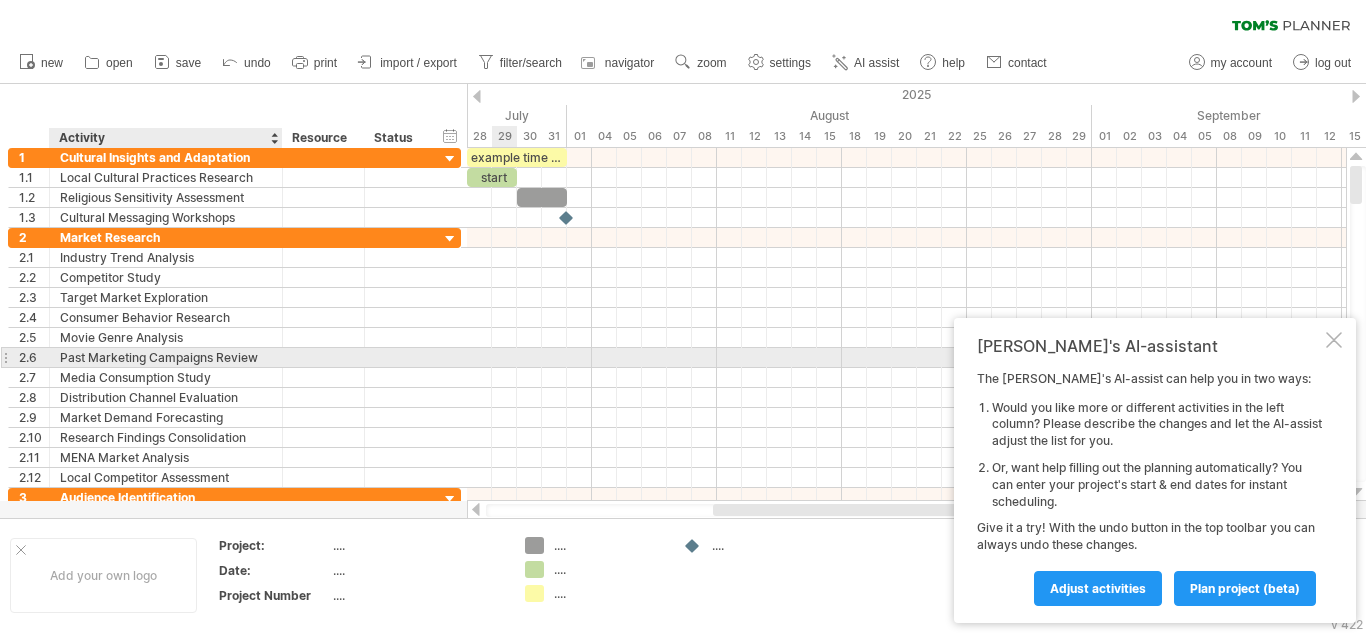 click on "**********" at bounding box center (166, 357) 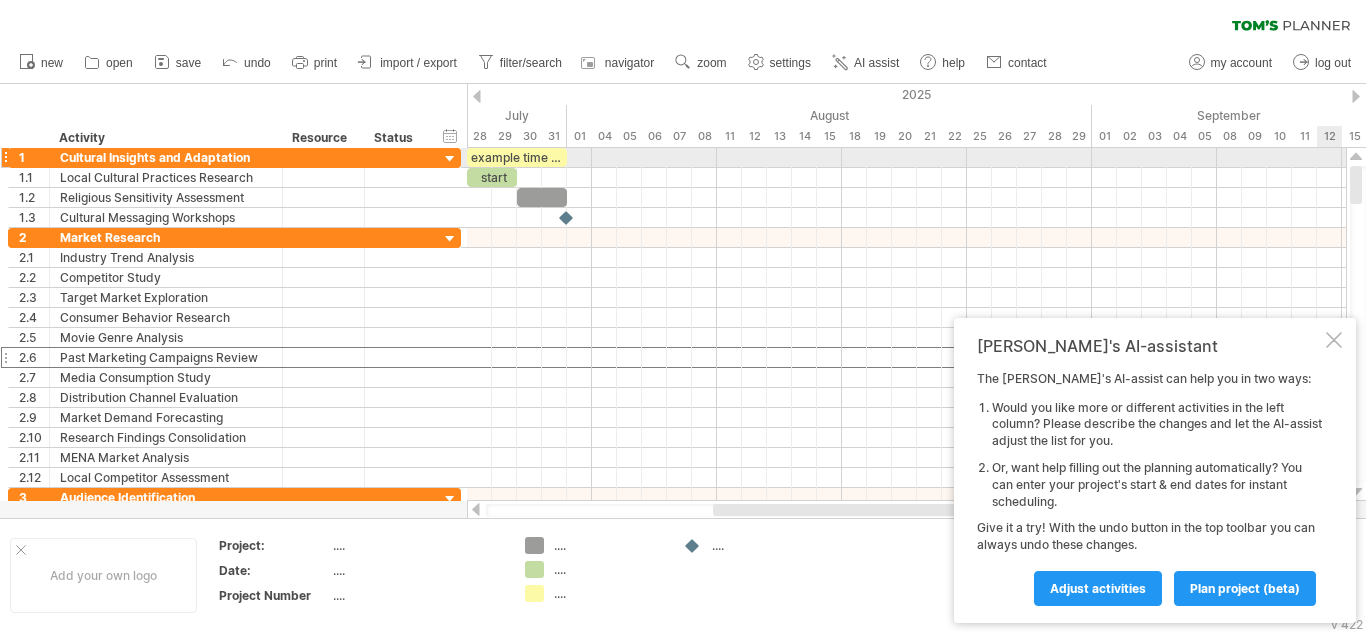 drag, startPoint x: 1357, startPoint y: 178, endPoint x: 1328, endPoint y: 168, distance: 30.675724 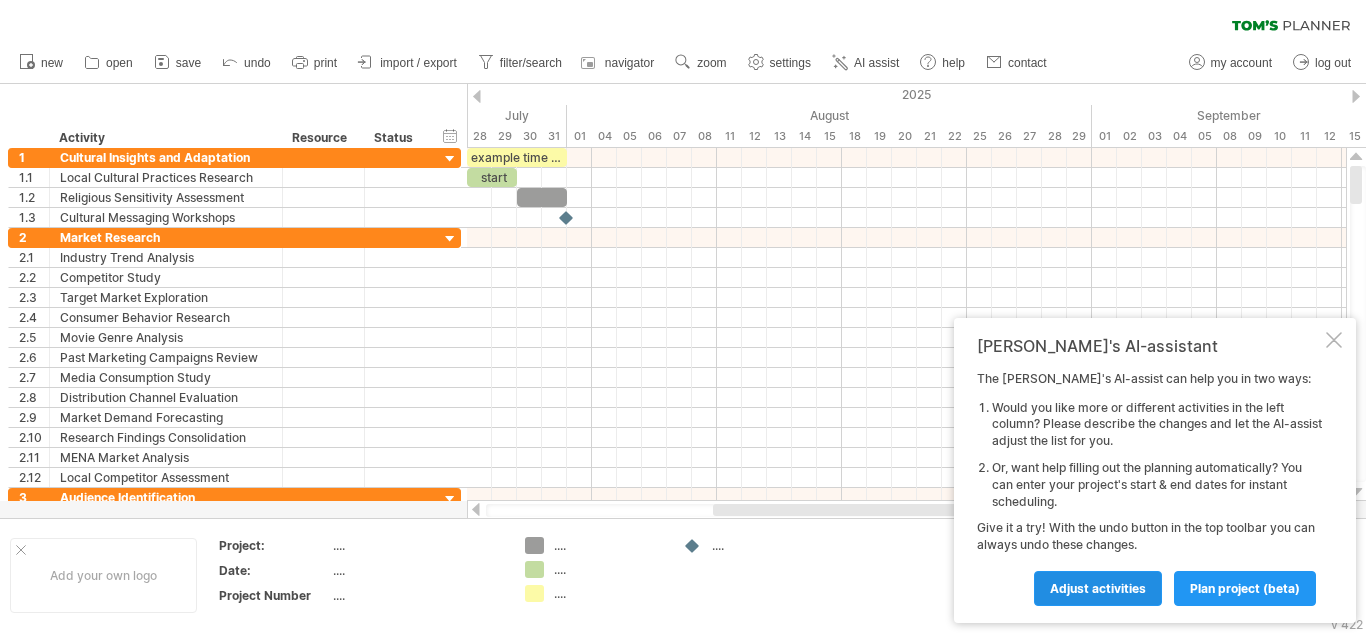 click on "Adjust activities" at bounding box center (1098, 588) 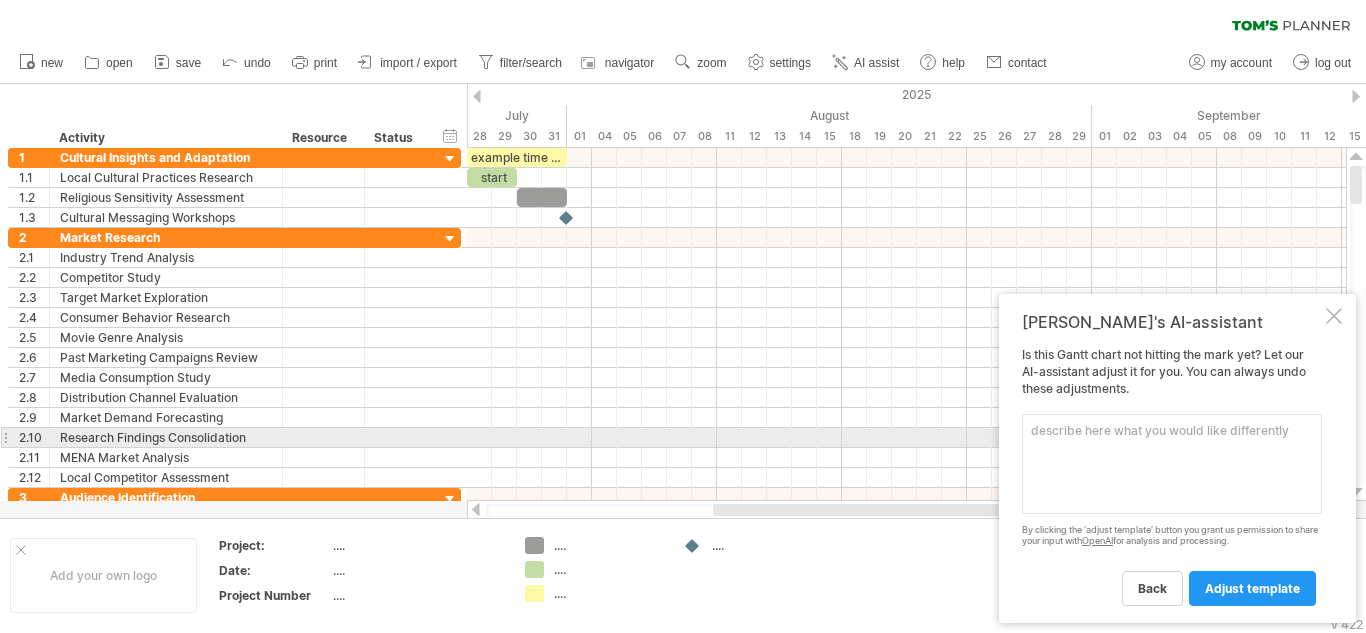 click at bounding box center (1172, 464) 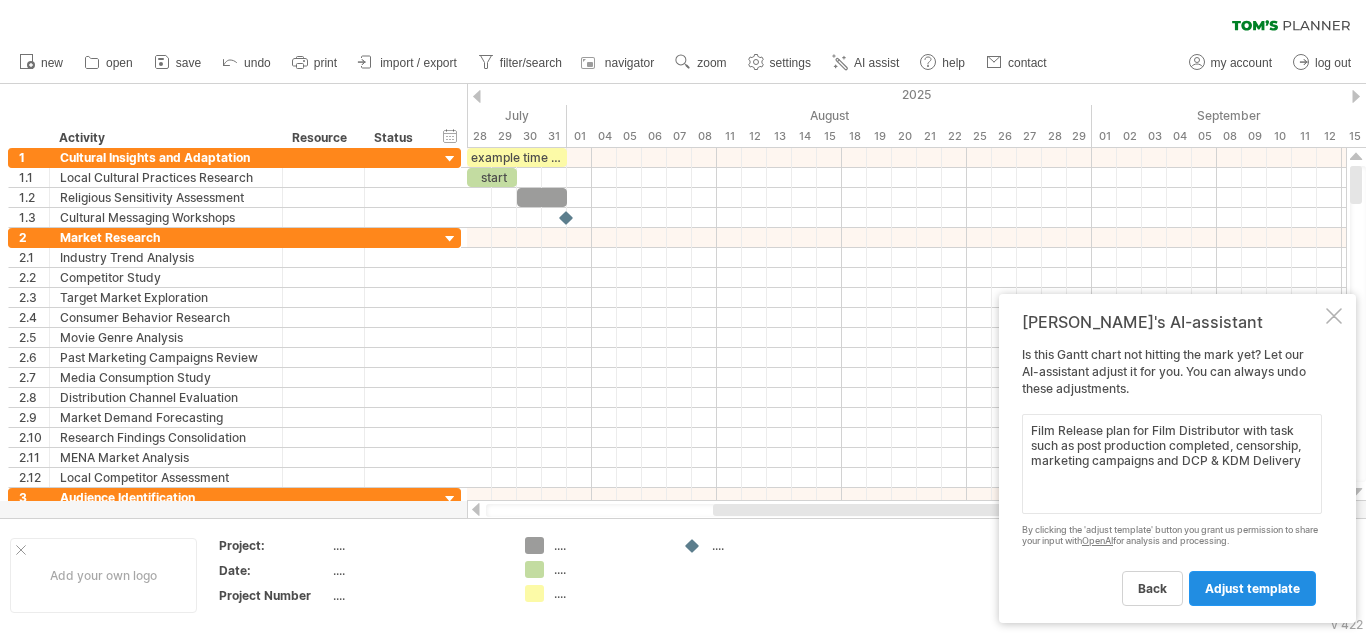 type on "Film Release plan for Film Distributor with task such as post production completed, censorship, marketing campaigns and DCP & KDM Delivery" 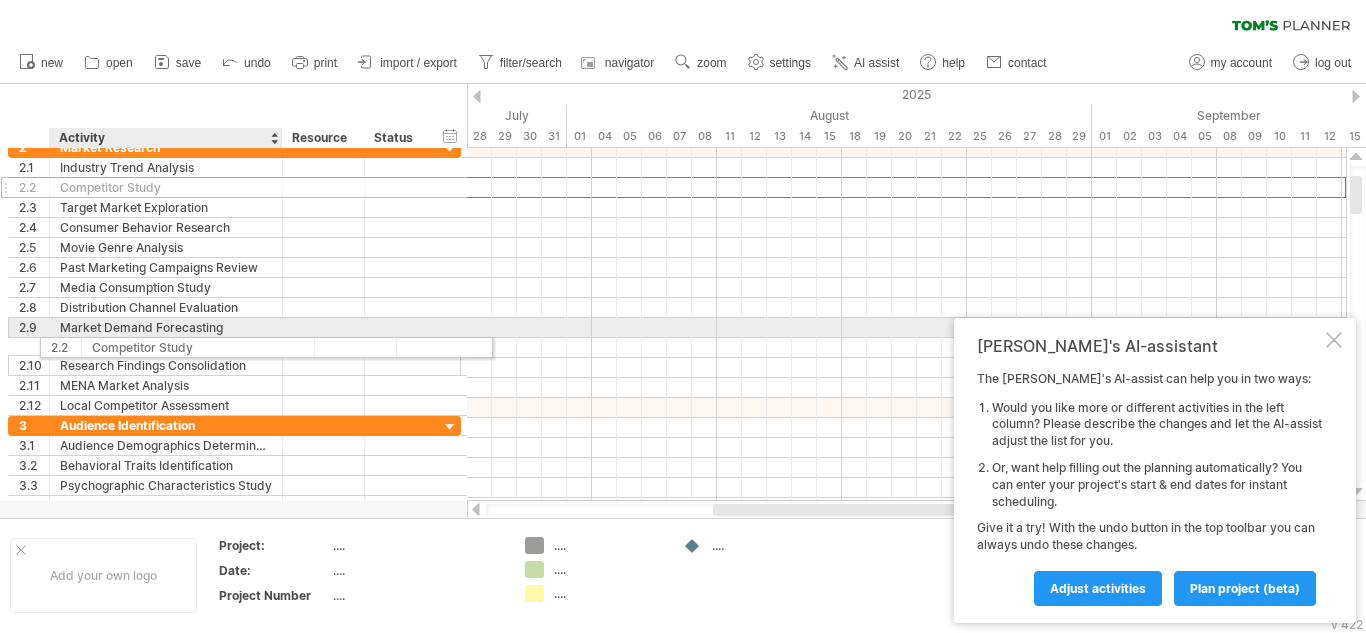 drag, startPoint x: 253, startPoint y: 284, endPoint x: 279, endPoint y: 344, distance: 65.39113 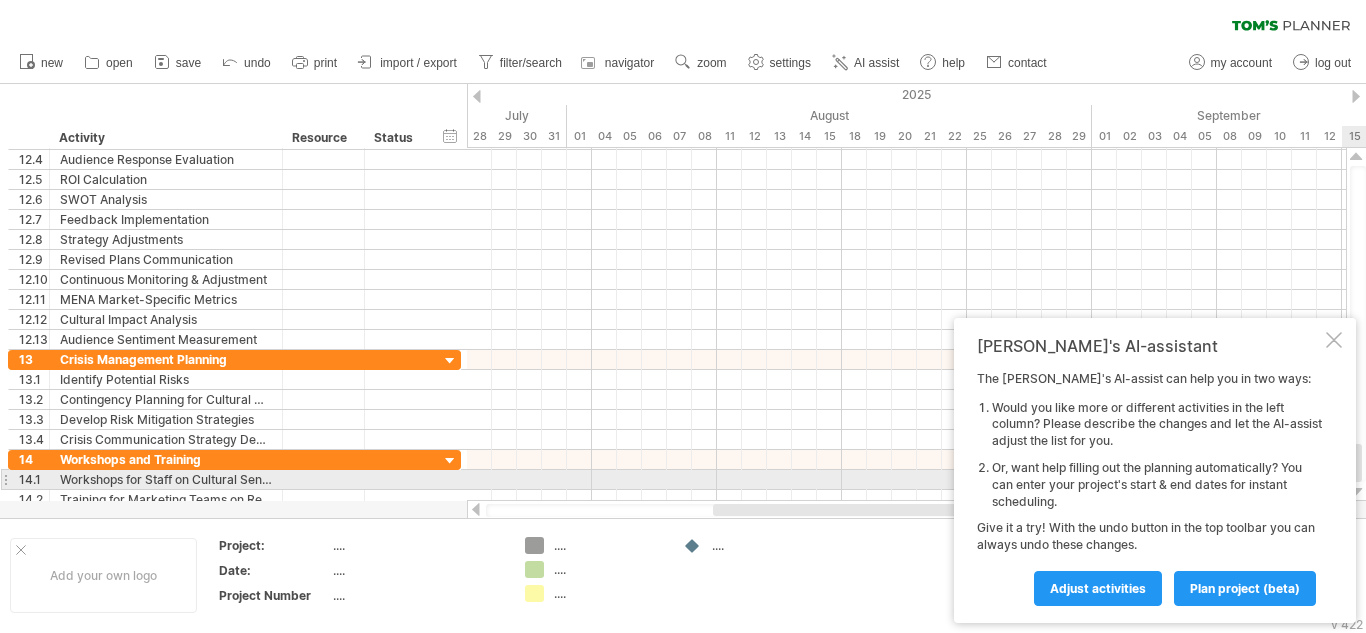 drag, startPoint x: 1358, startPoint y: 203, endPoint x: 1340, endPoint y: 483, distance: 280.57797 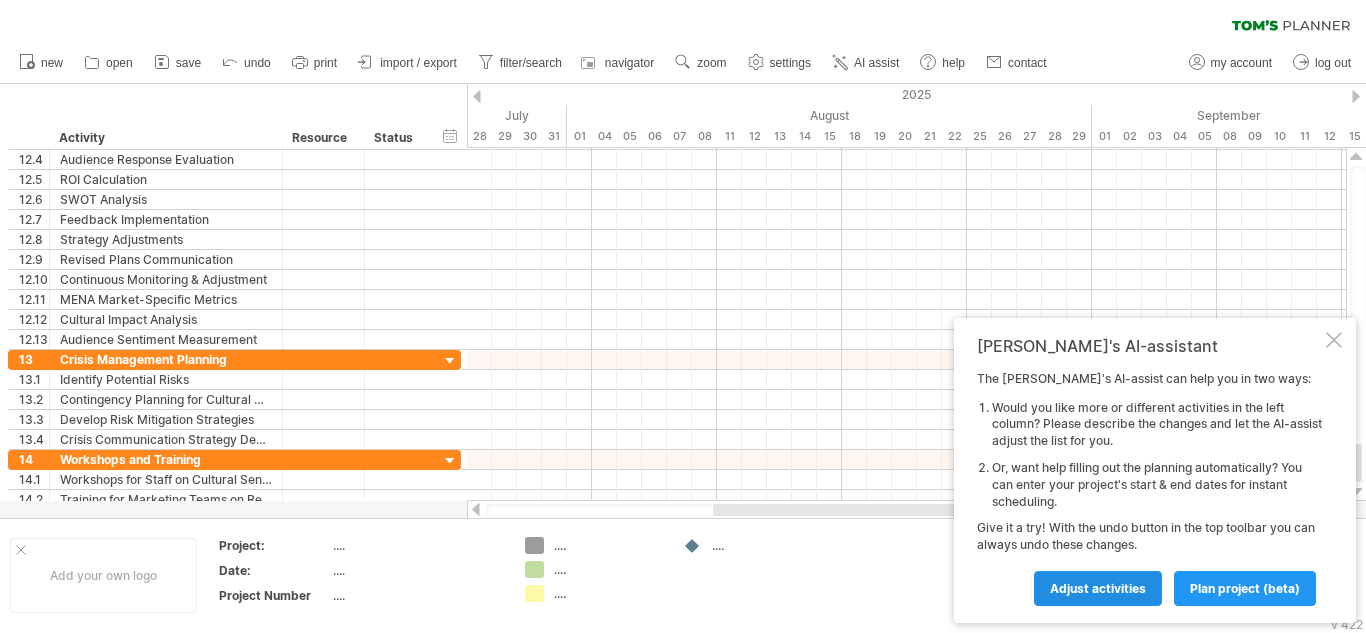 click on "Adjust activities" at bounding box center (1098, 588) 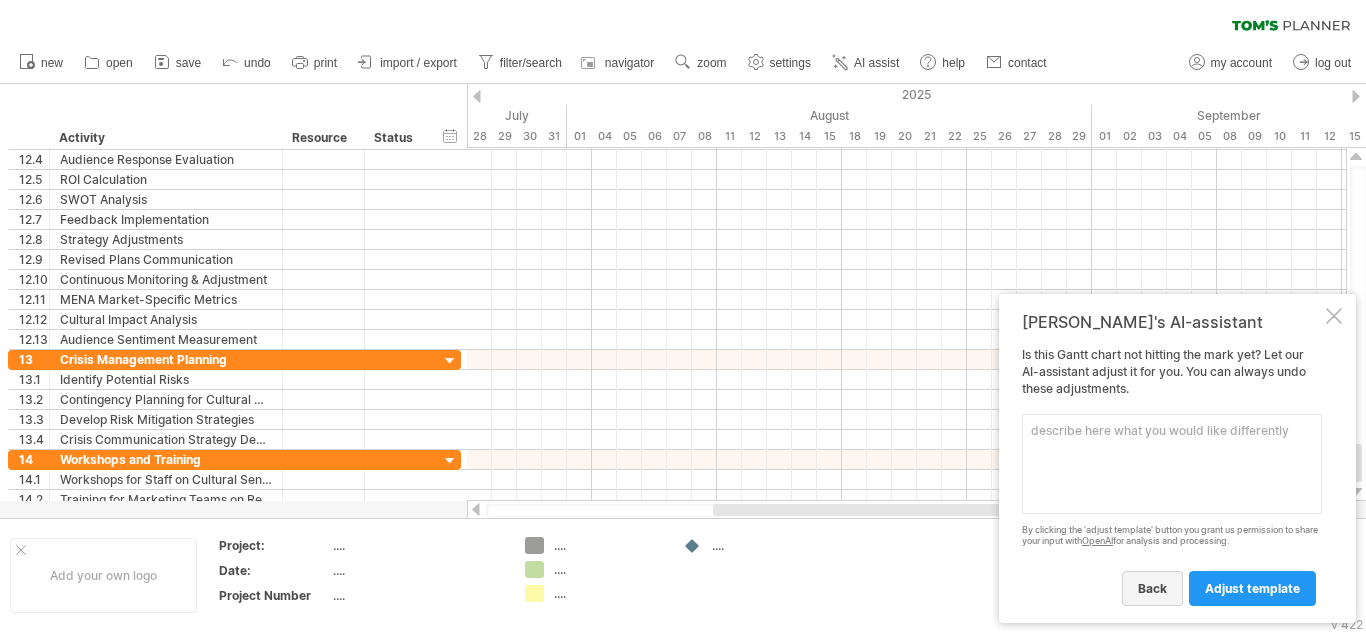 click on "back" at bounding box center (1152, 588) 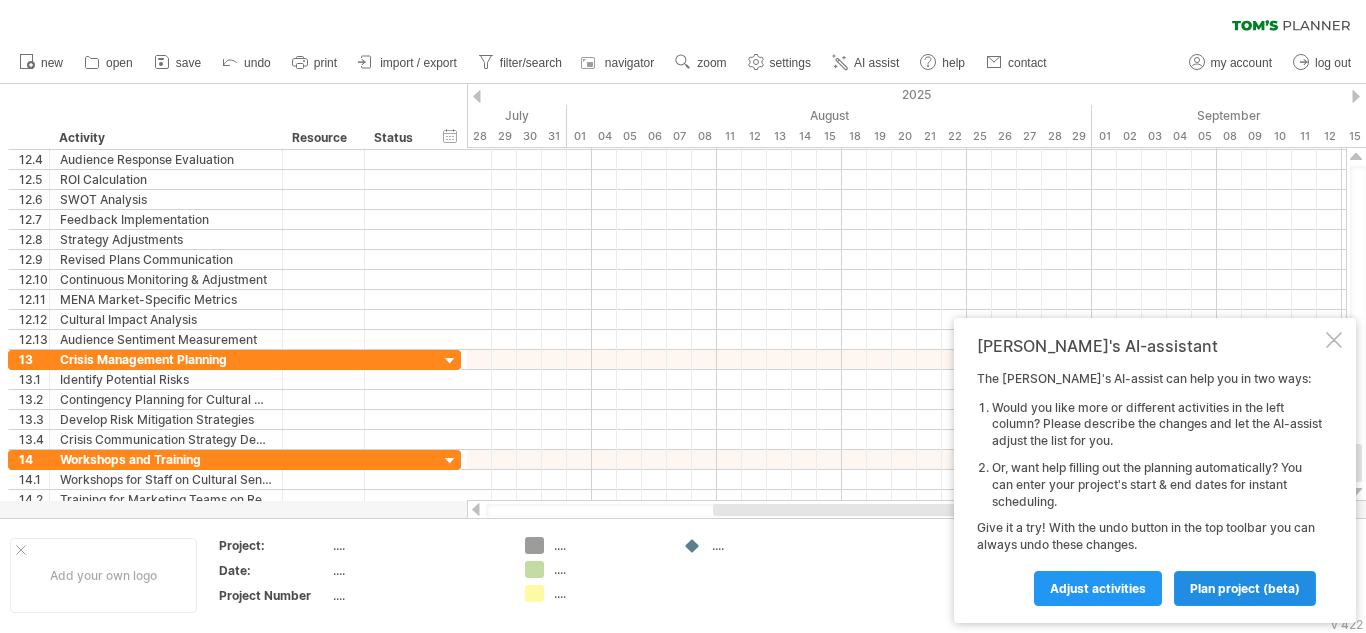 click on "plan project (beta)" at bounding box center [1245, 588] 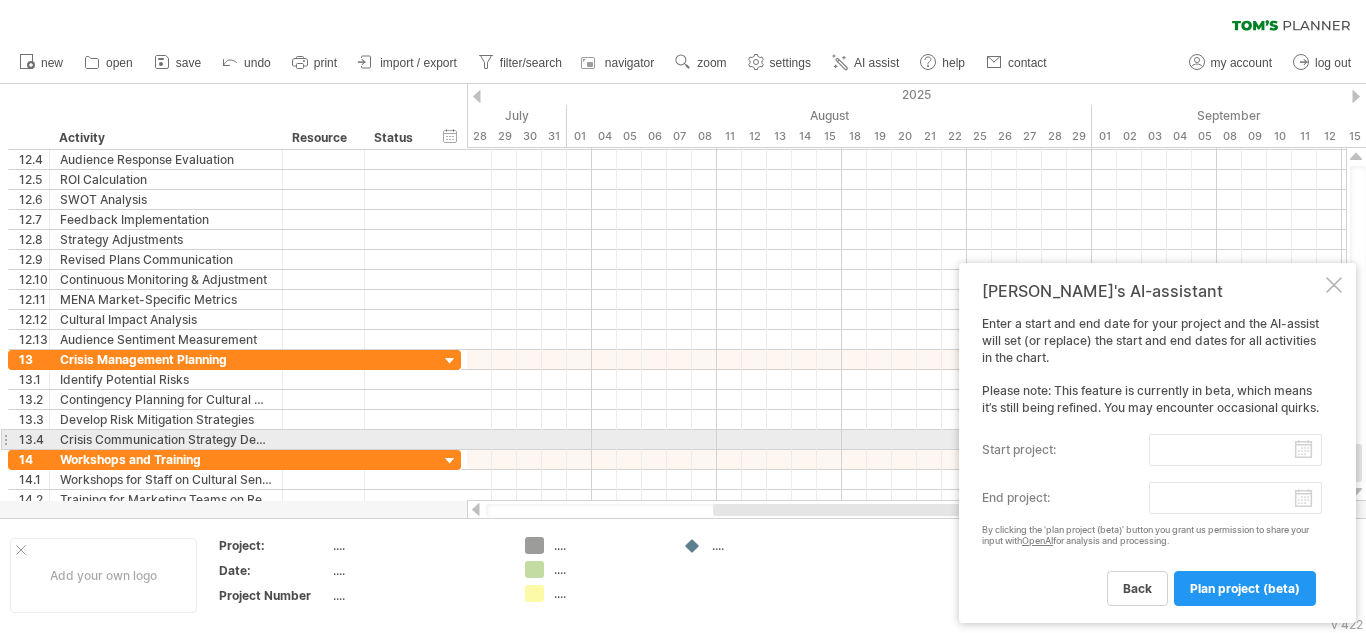 click on "start project:" at bounding box center (1235, 450) 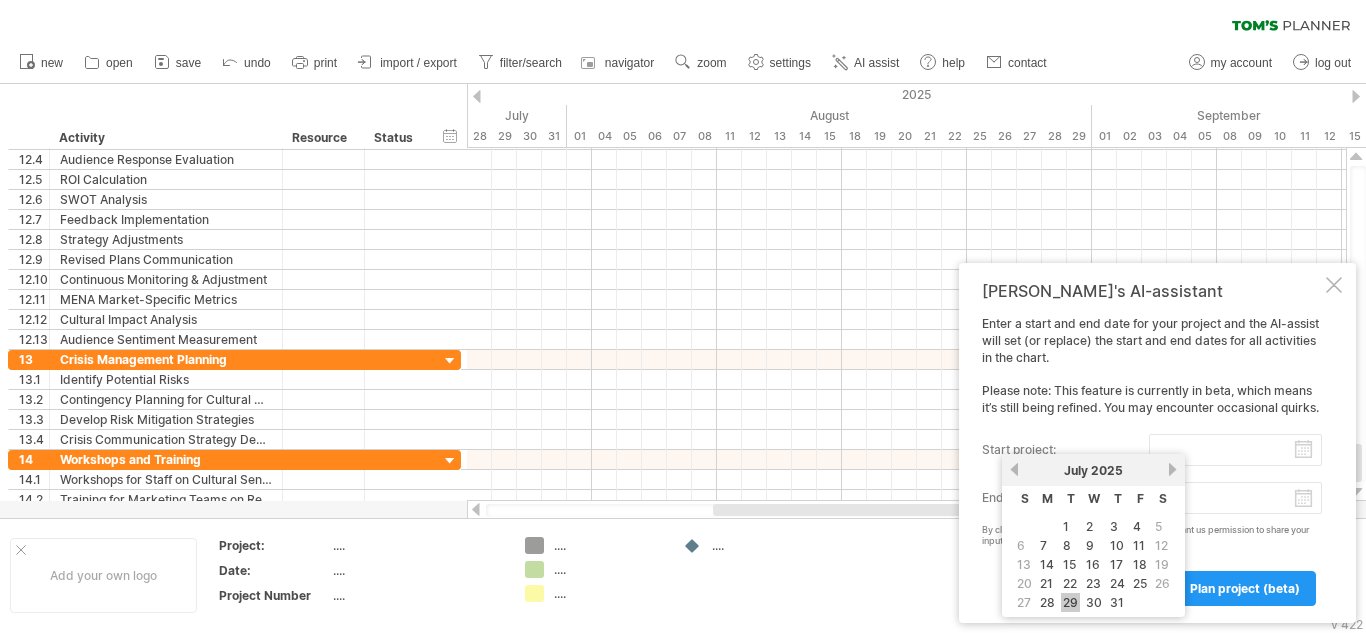 click on "29" at bounding box center (1070, 602) 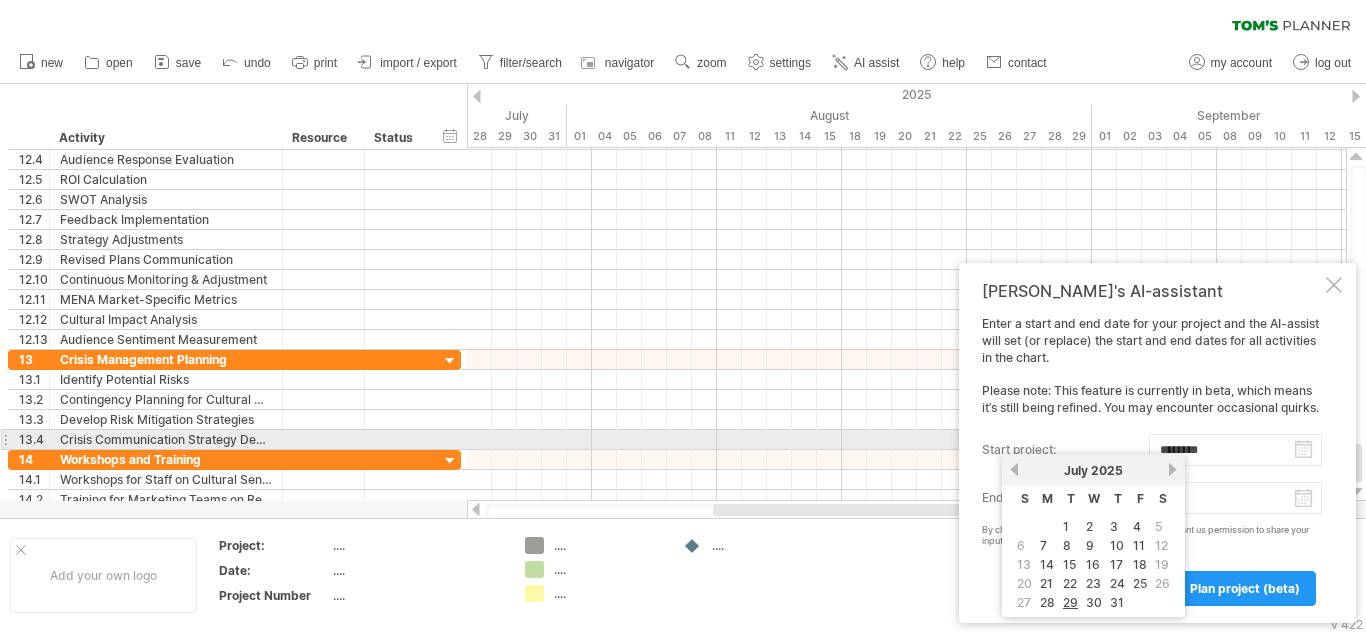 click on "********" at bounding box center [1235, 450] 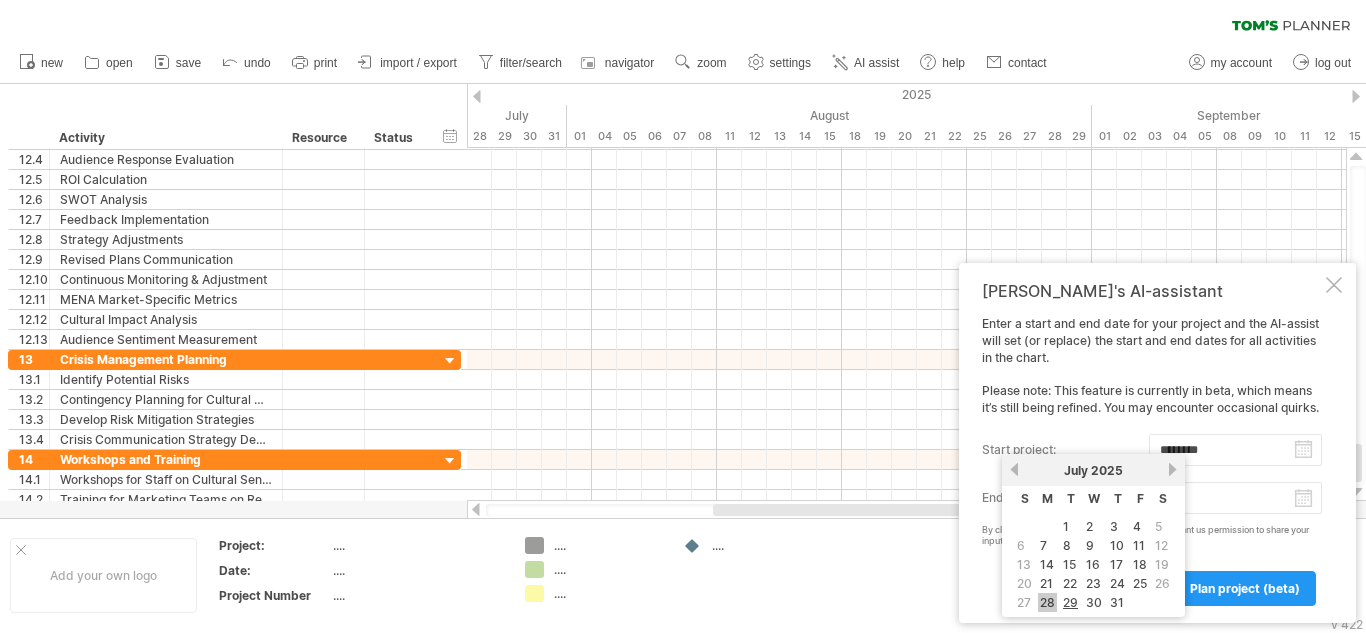 click on "28" at bounding box center (1047, 602) 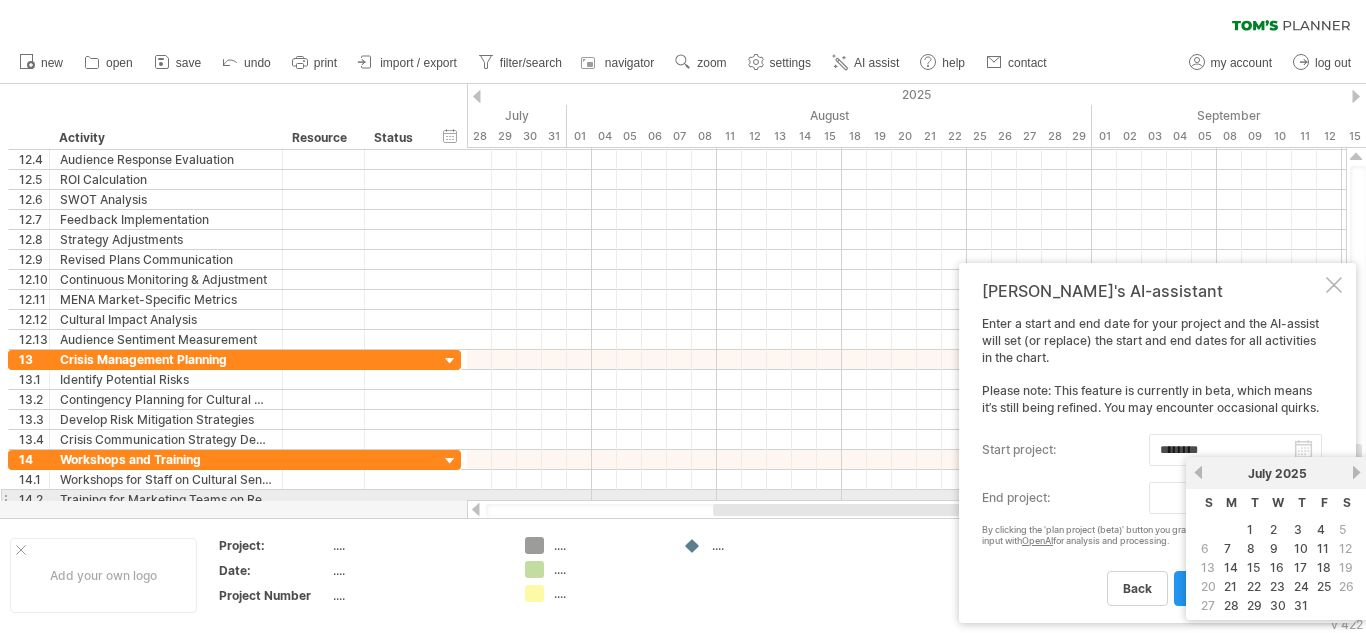 click on "progress(100%)
Trying to reach [DOMAIN_NAME]
Connected again...
0%
clear filter
reapply filter" at bounding box center (683, 318) 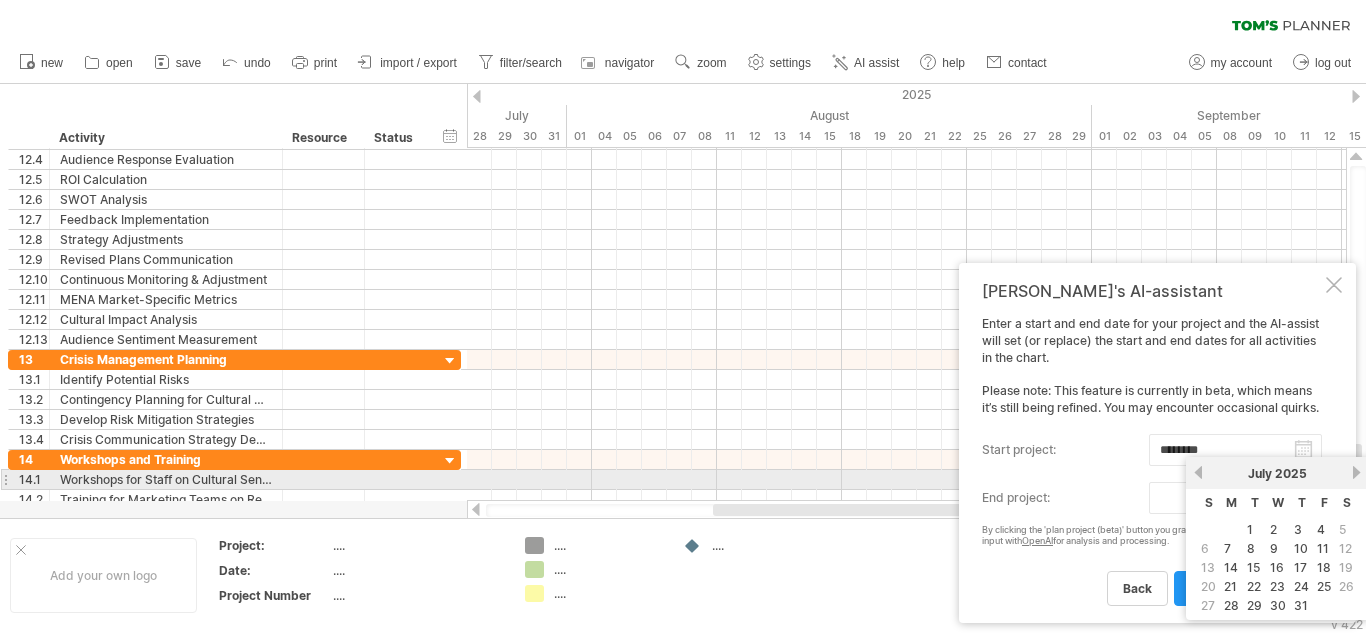 click on "next" at bounding box center [1356, 472] 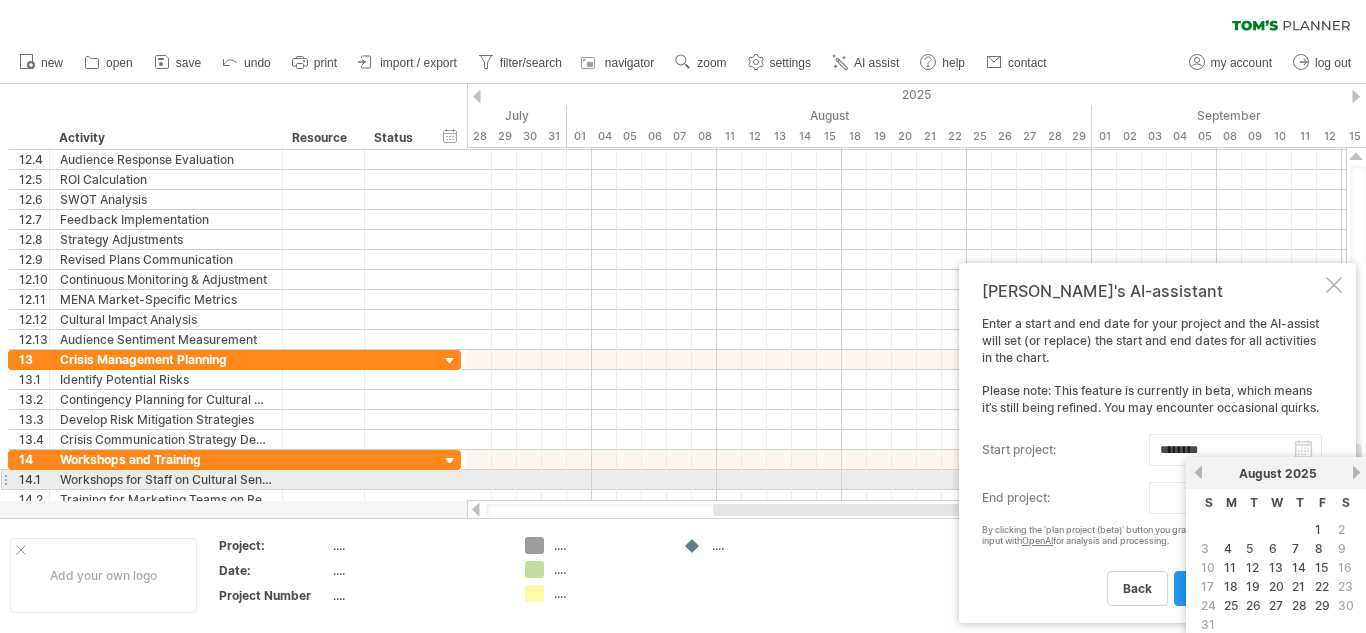 click on "next" at bounding box center (1356, 472) 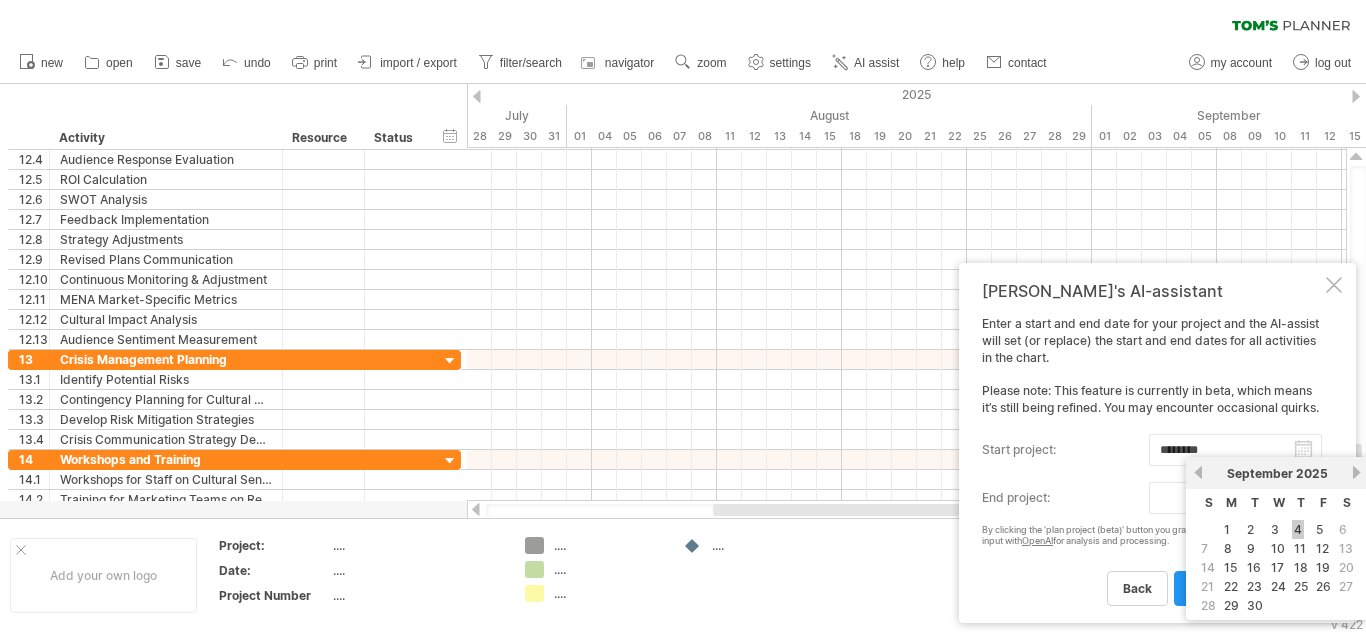 click on "4" at bounding box center [1298, 529] 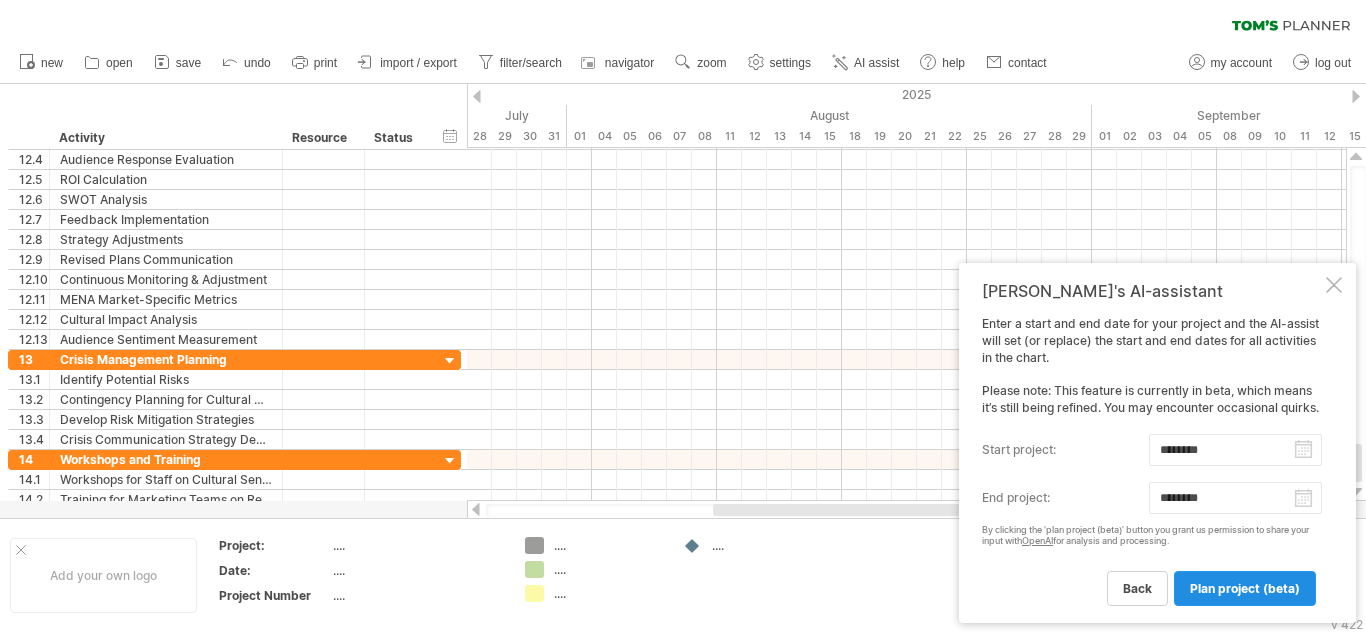click on "plan project (beta)" at bounding box center [1245, 588] 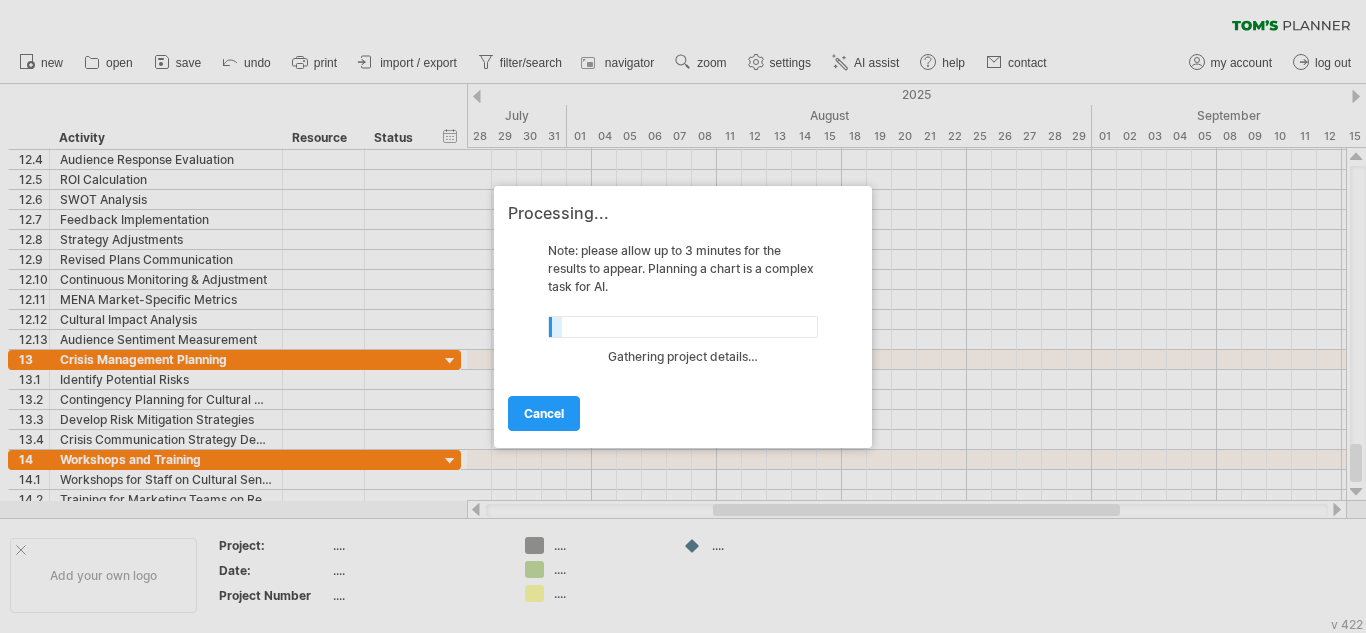 drag, startPoint x: 191, startPoint y: 499, endPoint x: 34, endPoint y: 383, distance: 195.20502 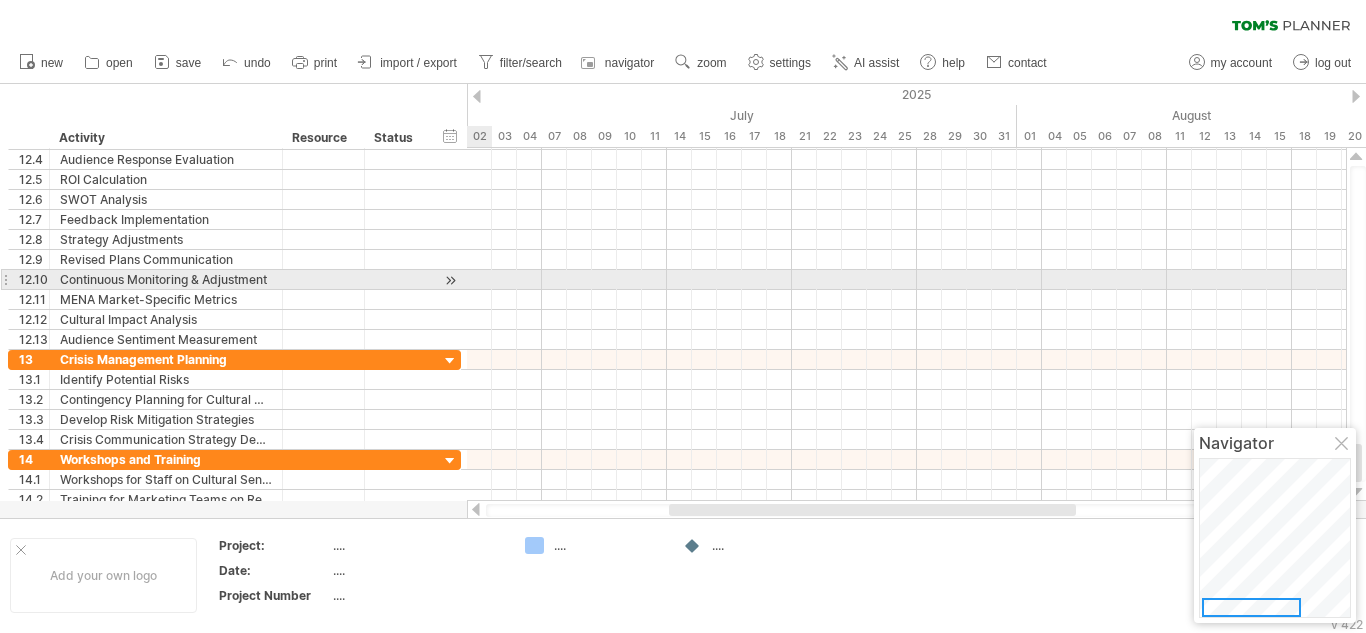 click on "**********" at bounding box center [231, -950] 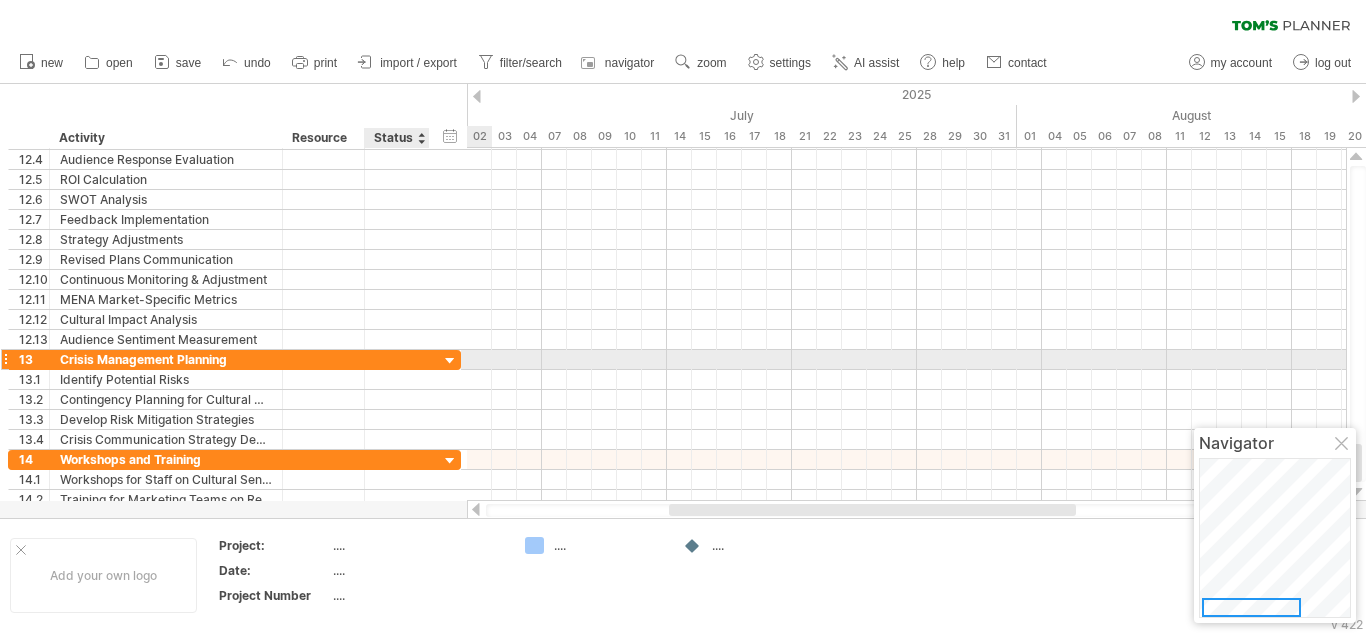 click at bounding box center [450, 361] 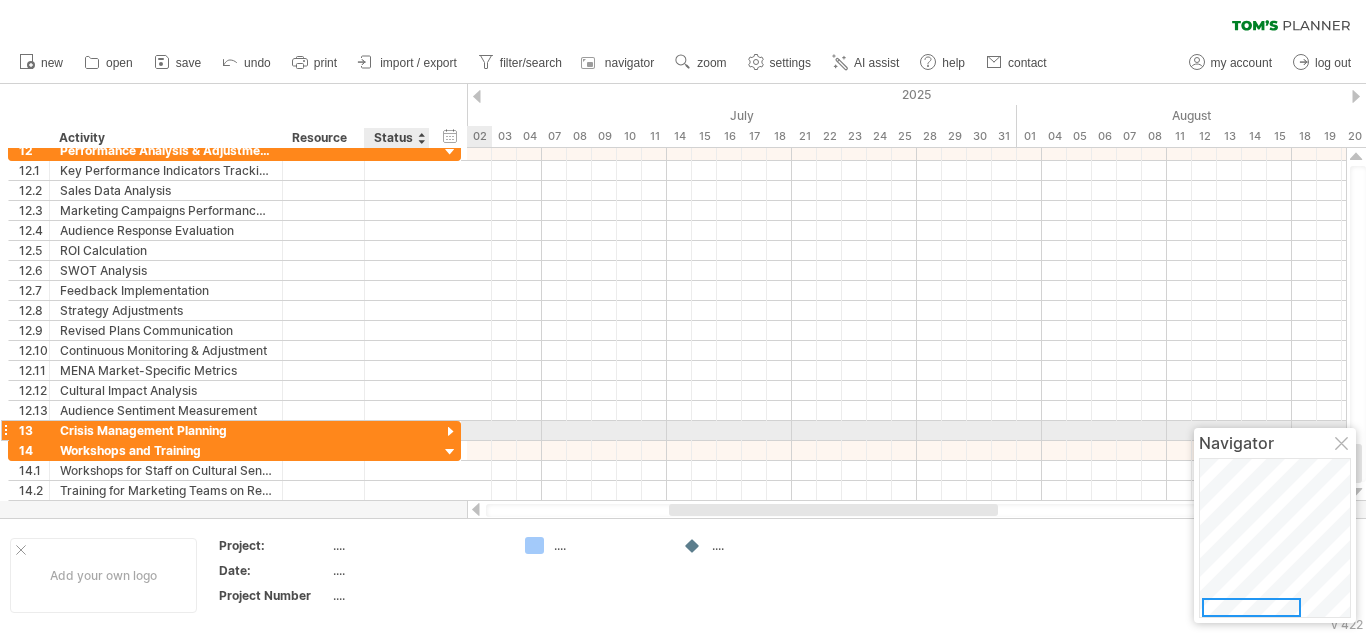 click at bounding box center [450, 432] 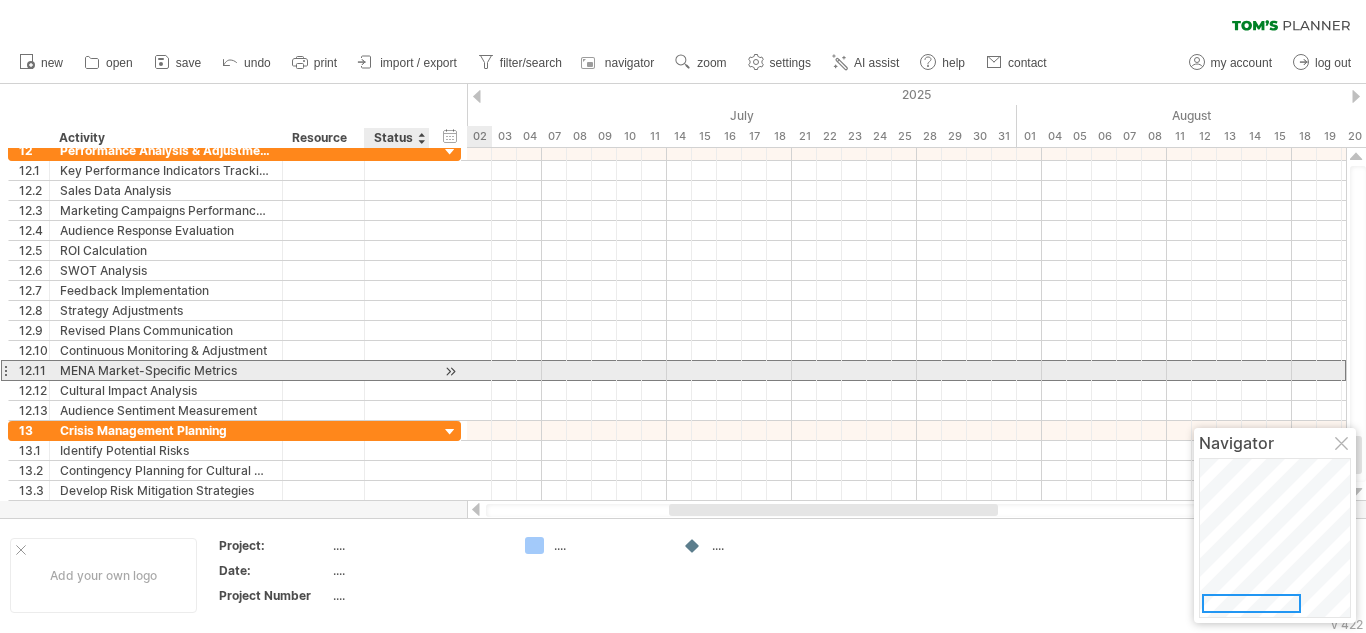 click at bounding box center [397, 370] 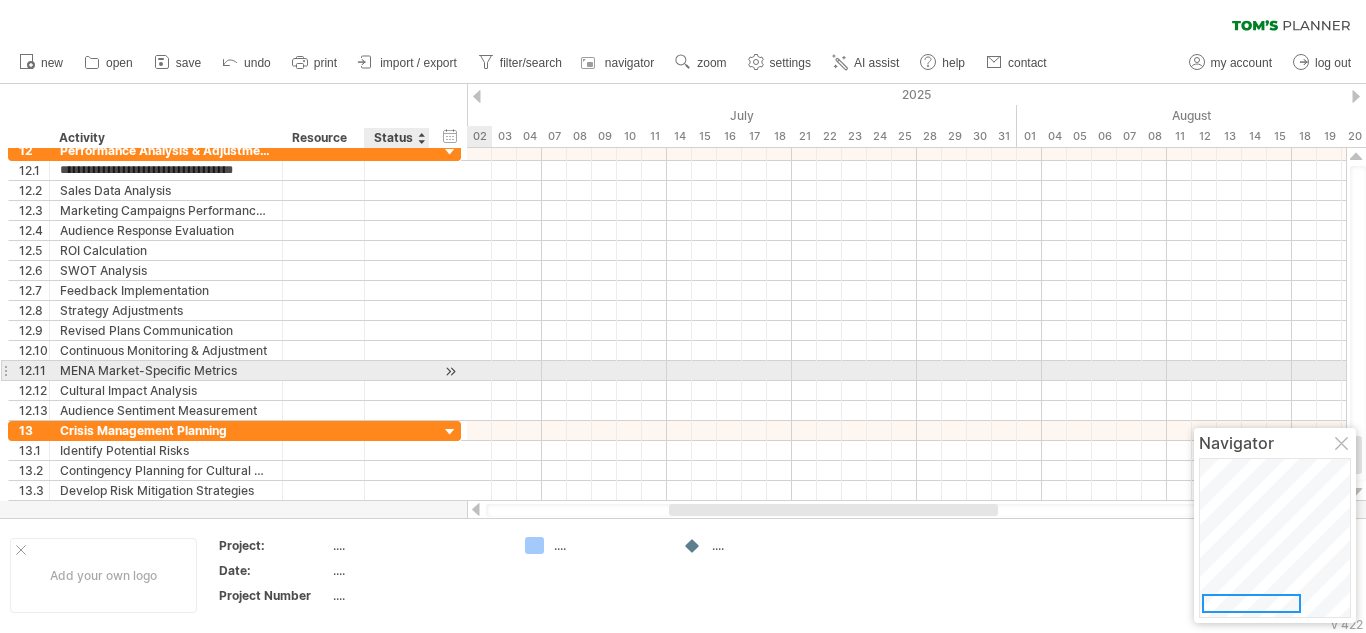 scroll, scrollTop: 0, scrollLeft: 0, axis: both 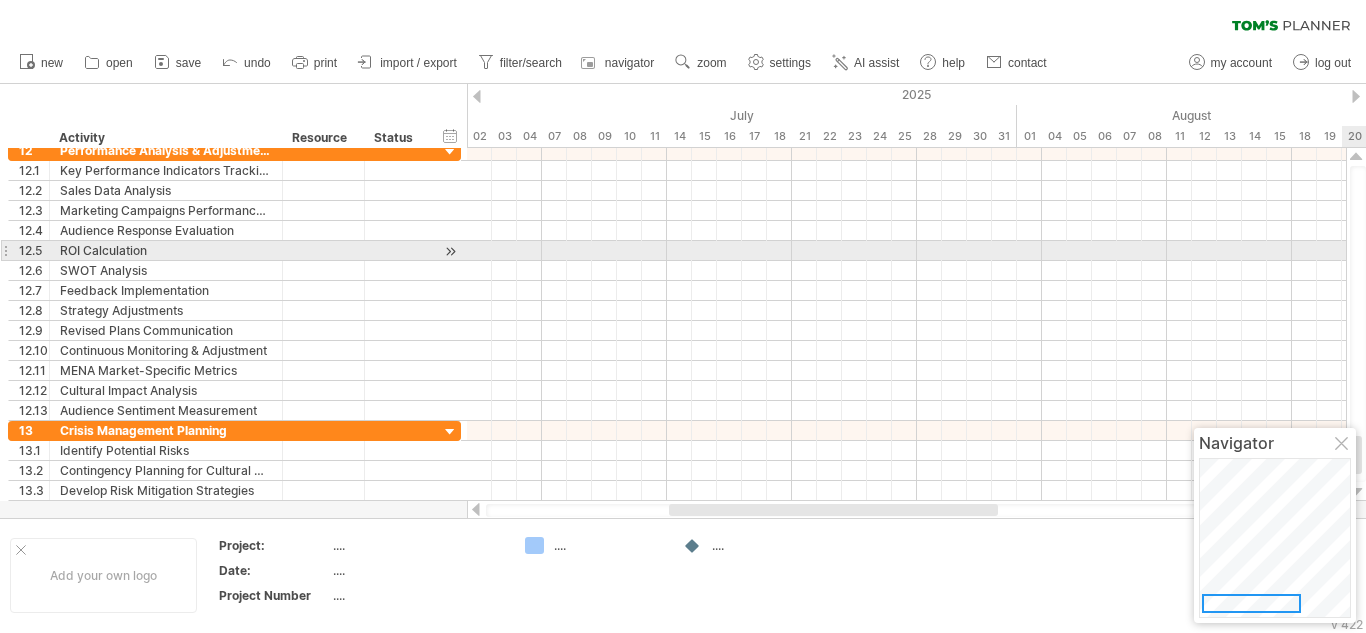 click at bounding box center (1358, 324) 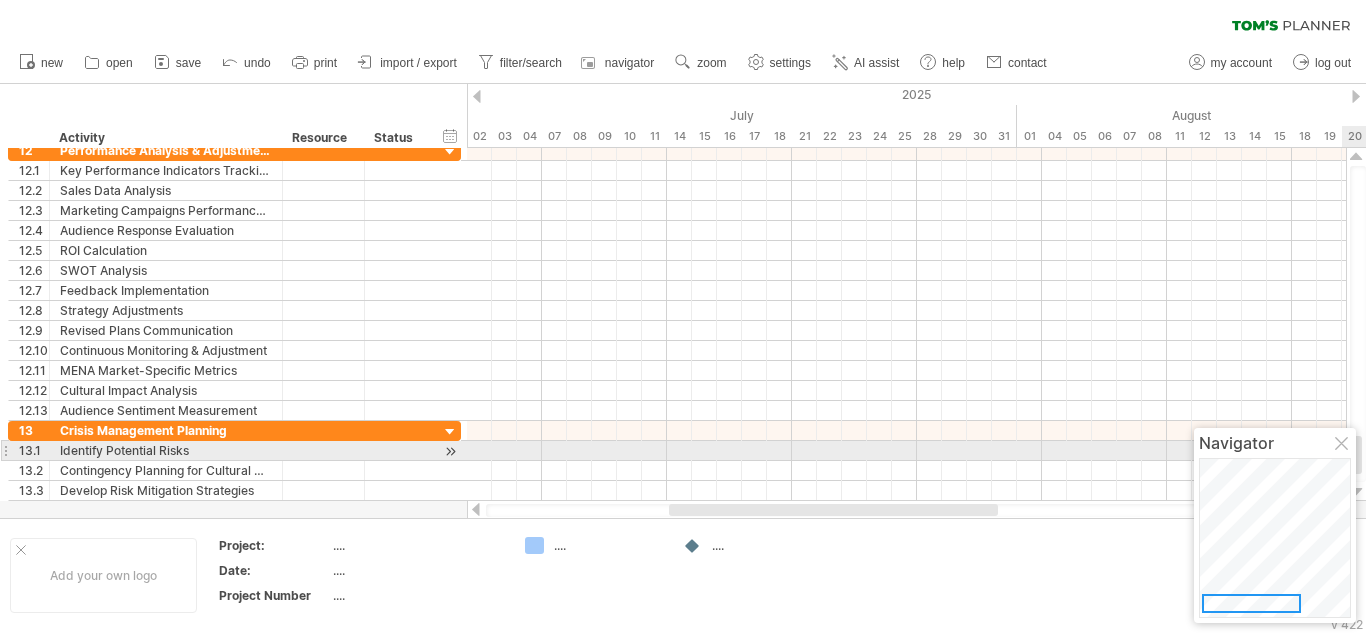 click at bounding box center (1343, 445) 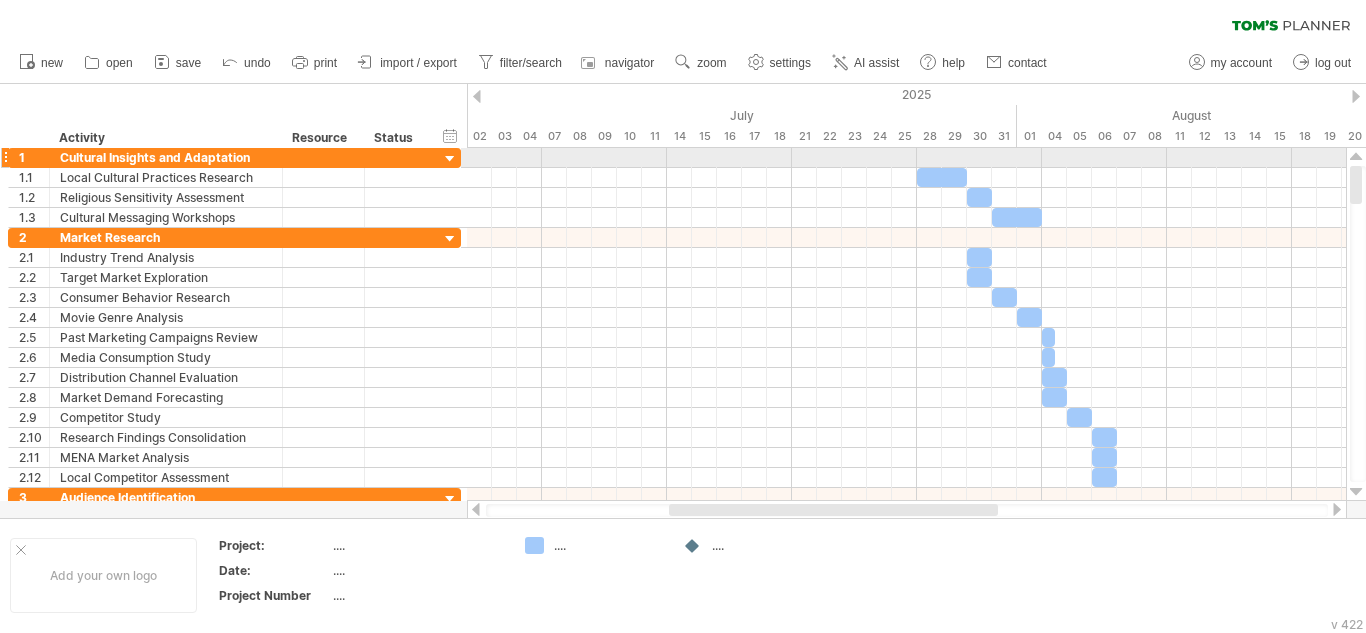 drag, startPoint x: 1358, startPoint y: 449, endPoint x: 1347, endPoint y: 157, distance: 292.20712 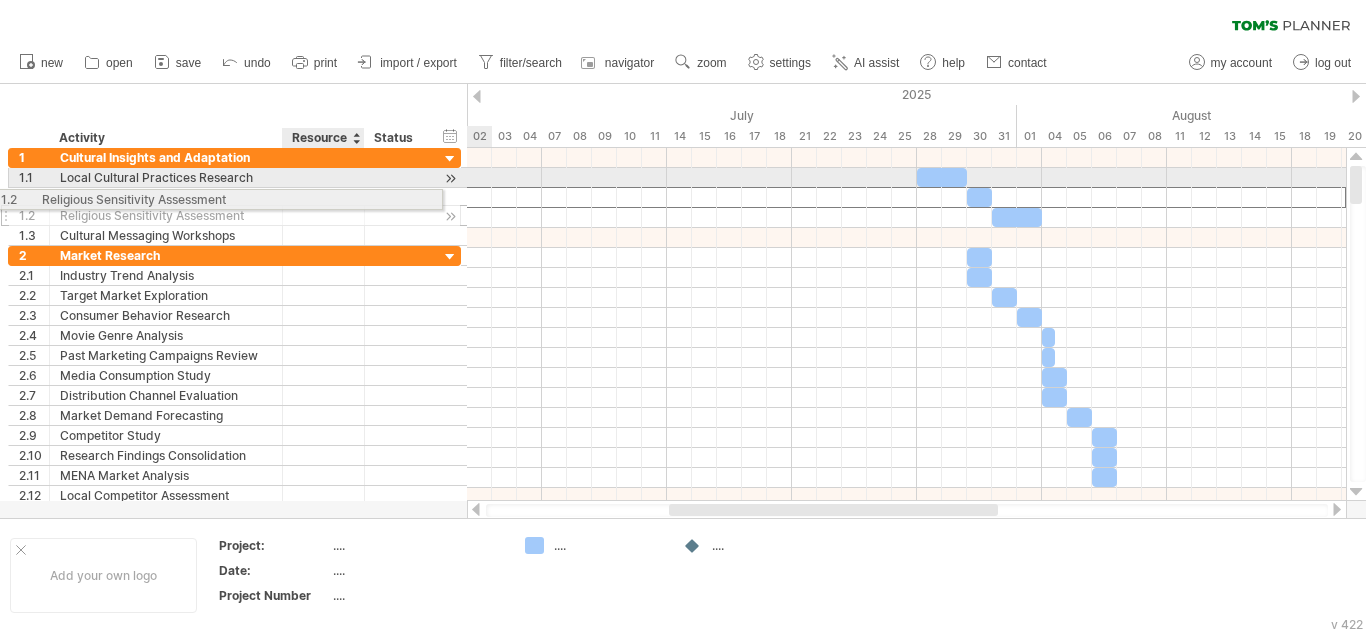 drag, startPoint x: 389, startPoint y: 191, endPoint x: 314, endPoint y: 196, distance: 75.16648 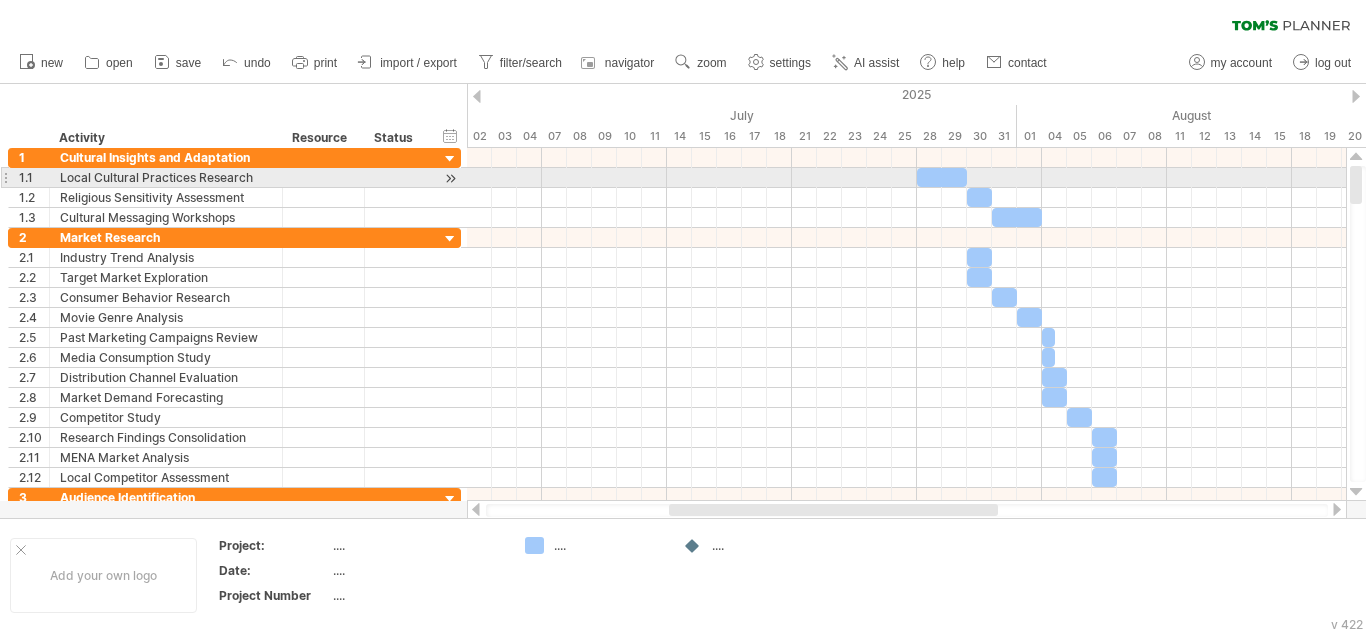 click at bounding box center (450, 178) 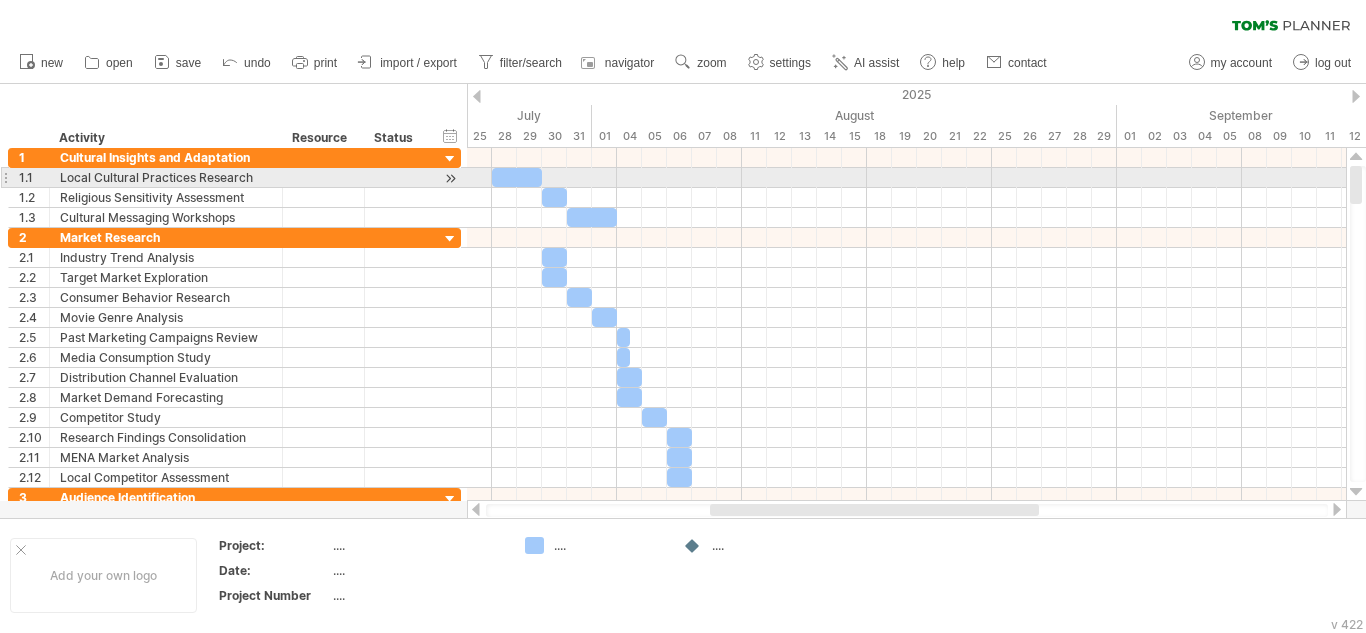 click at bounding box center (450, 178) 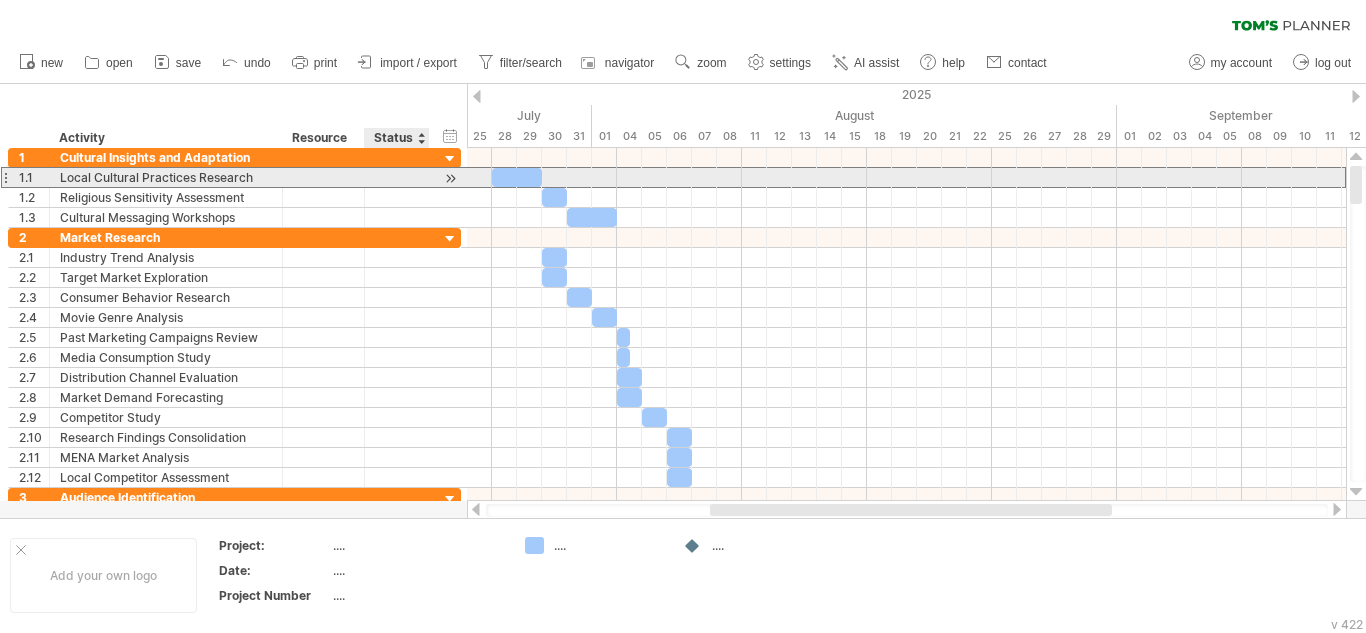 click at bounding box center [397, 177] 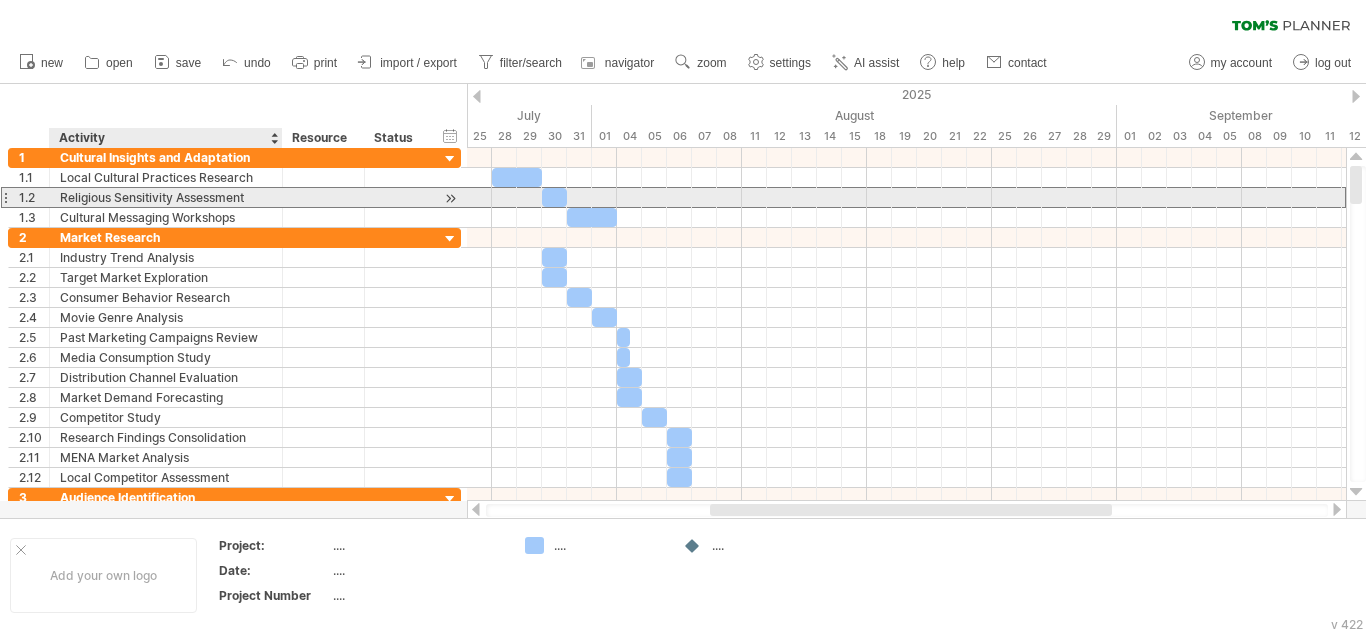 click on "Religious Sensitivity Assessment" at bounding box center [166, 197] 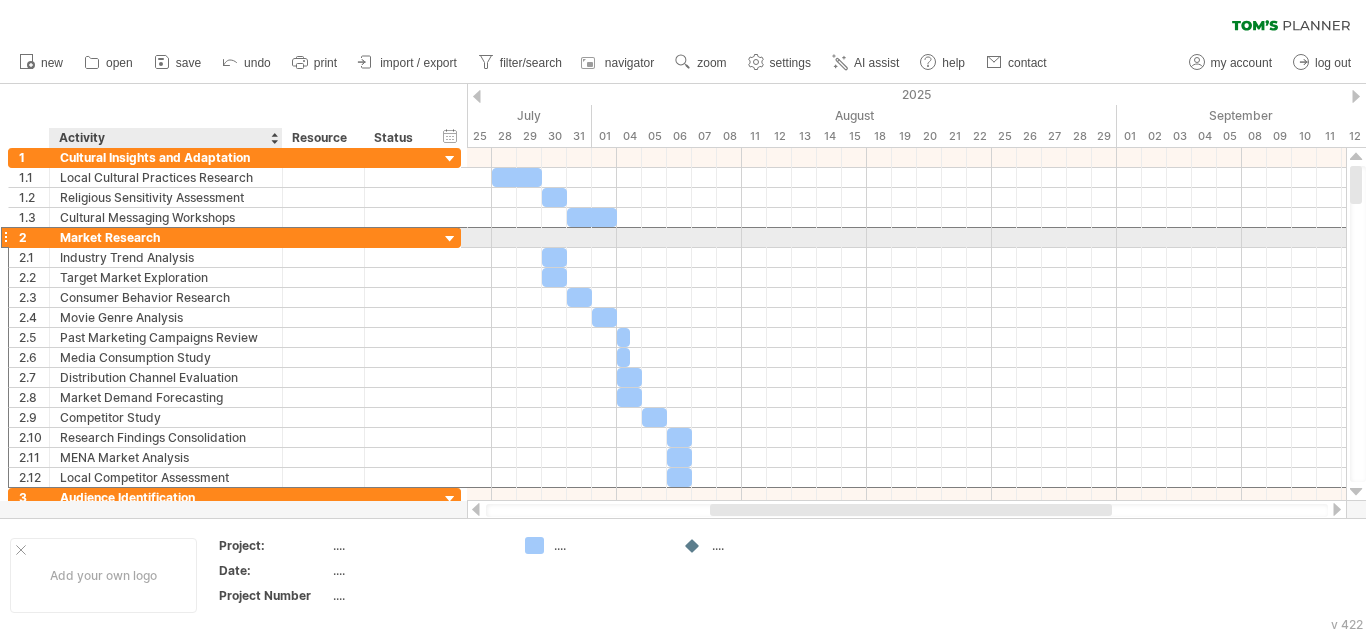 click on "Market Research" at bounding box center (166, 237) 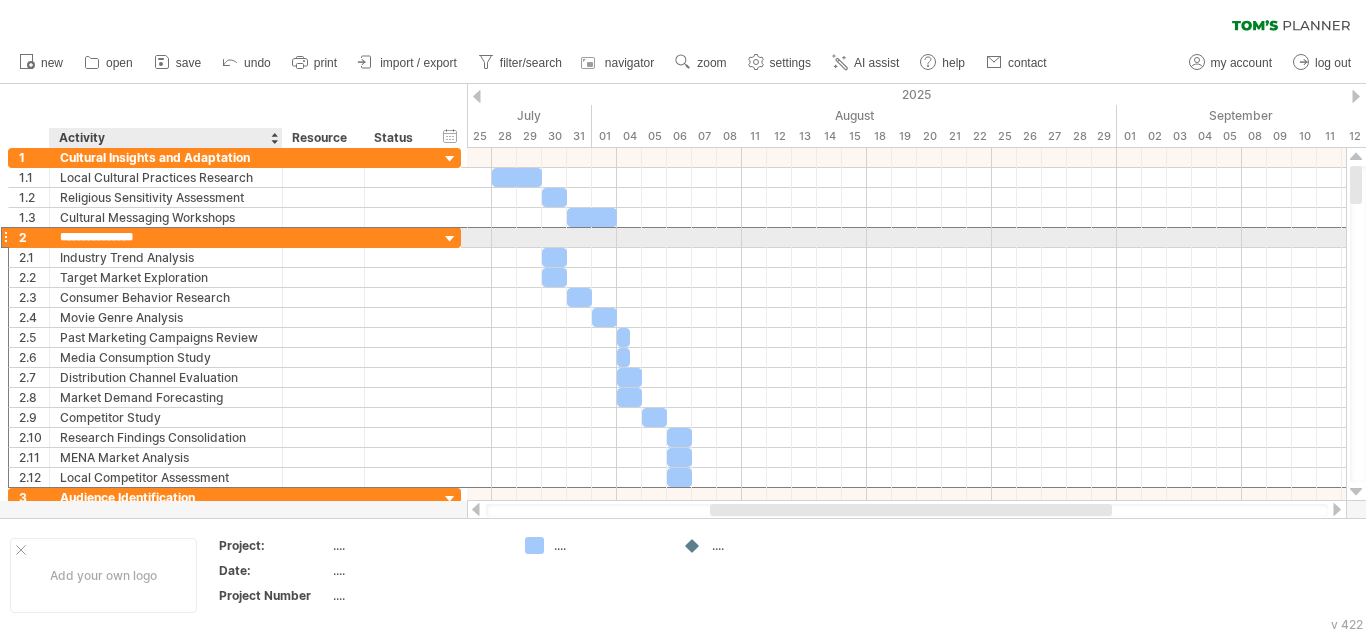 click on "**********" at bounding box center (166, 237) 